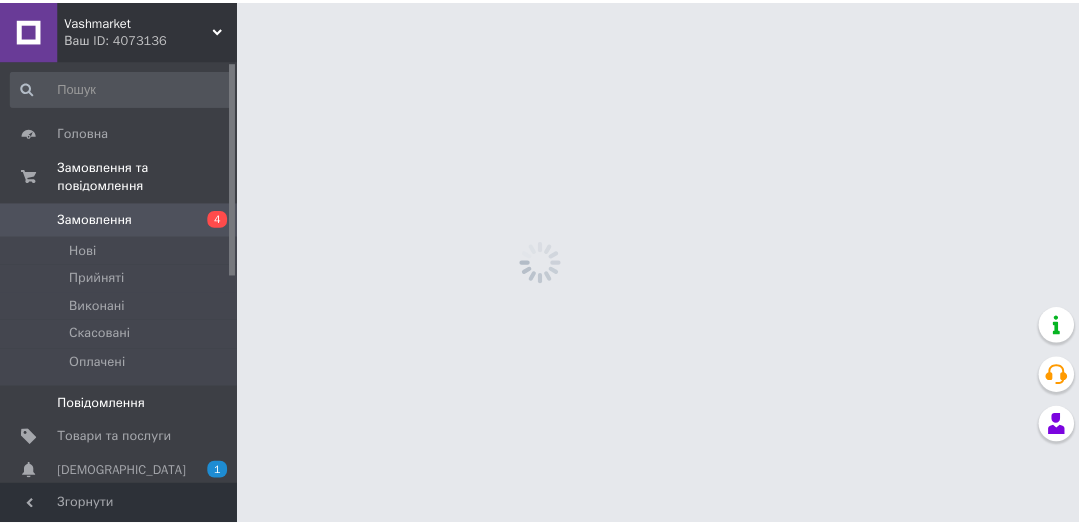 scroll, scrollTop: 0, scrollLeft: 0, axis: both 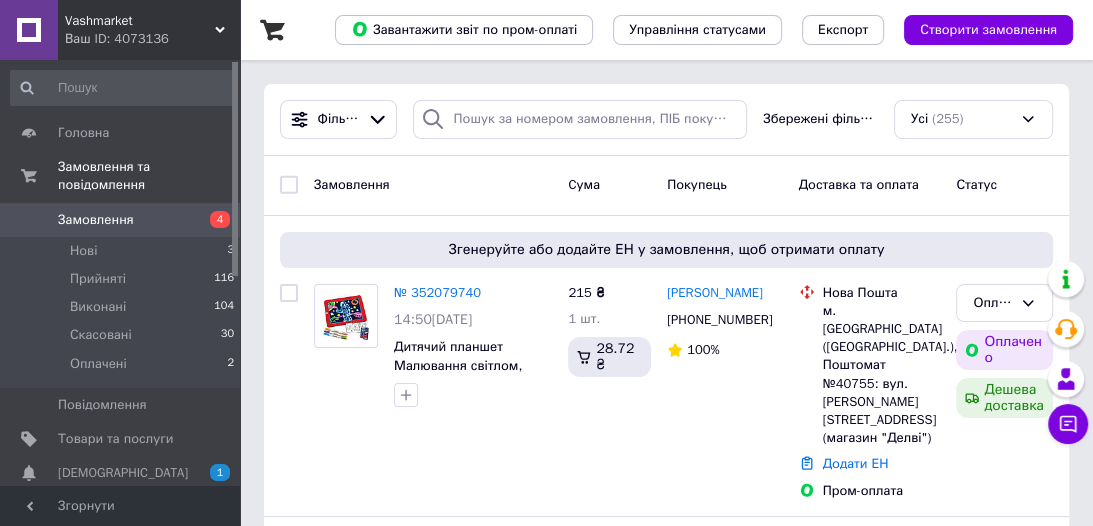 click on "Товари та послуги" at bounding box center (115, 439) 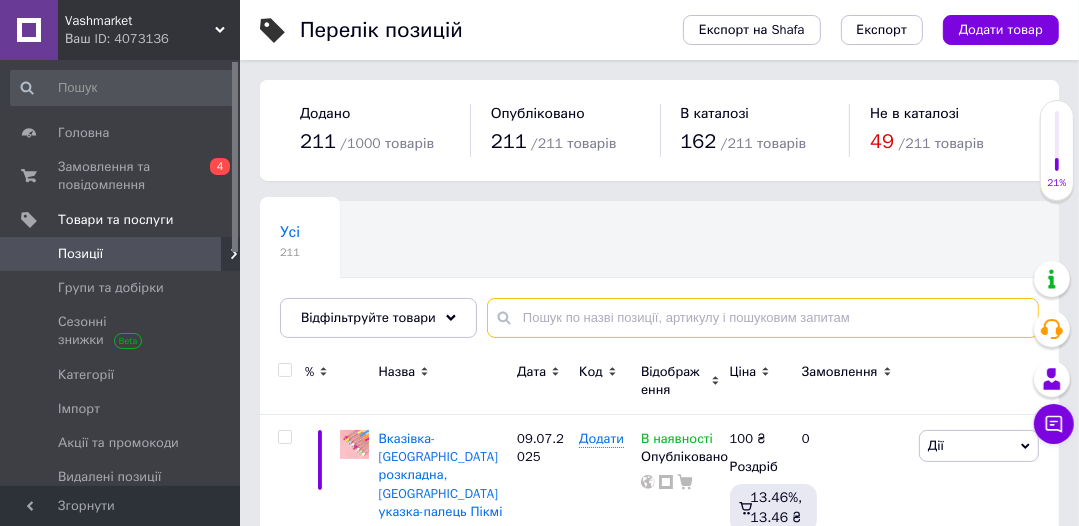 click at bounding box center (763, 318) 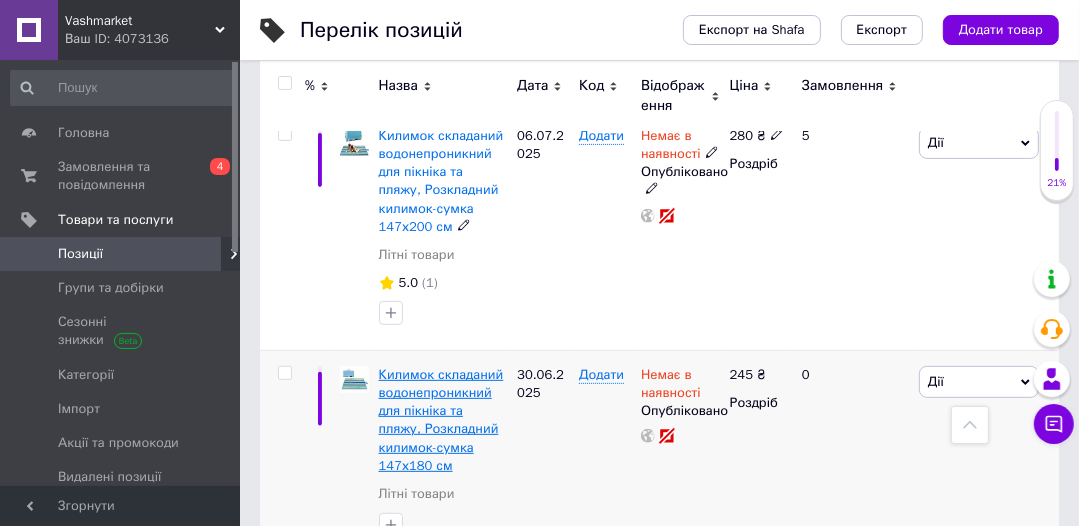 scroll, scrollTop: 554, scrollLeft: 0, axis: vertical 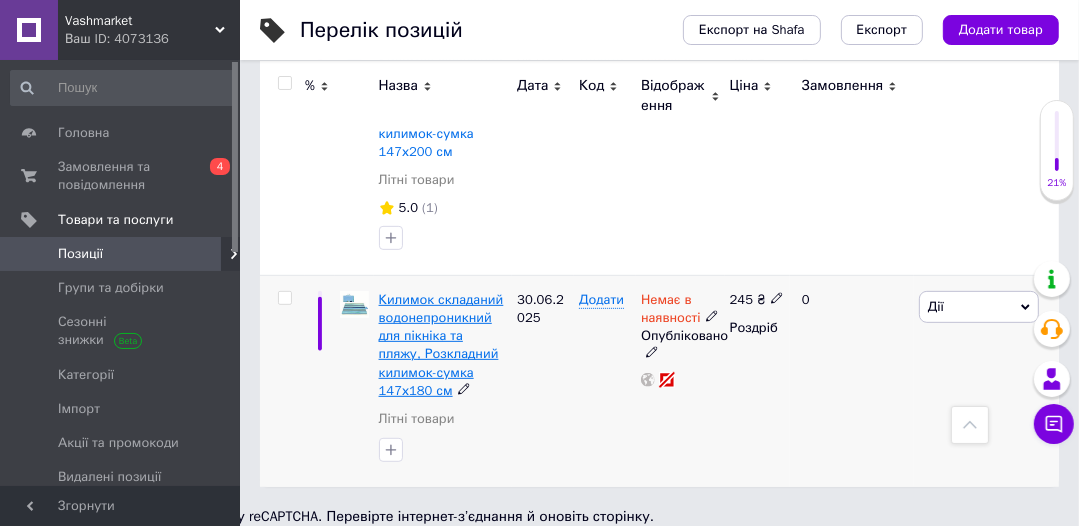 type on "коврик" 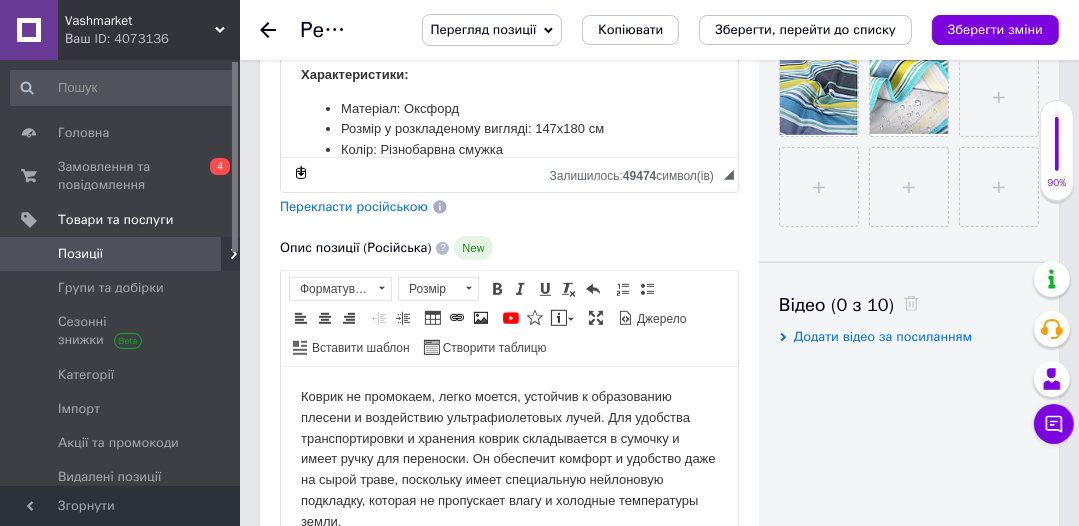 scroll, scrollTop: 880, scrollLeft: 0, axis: vertical 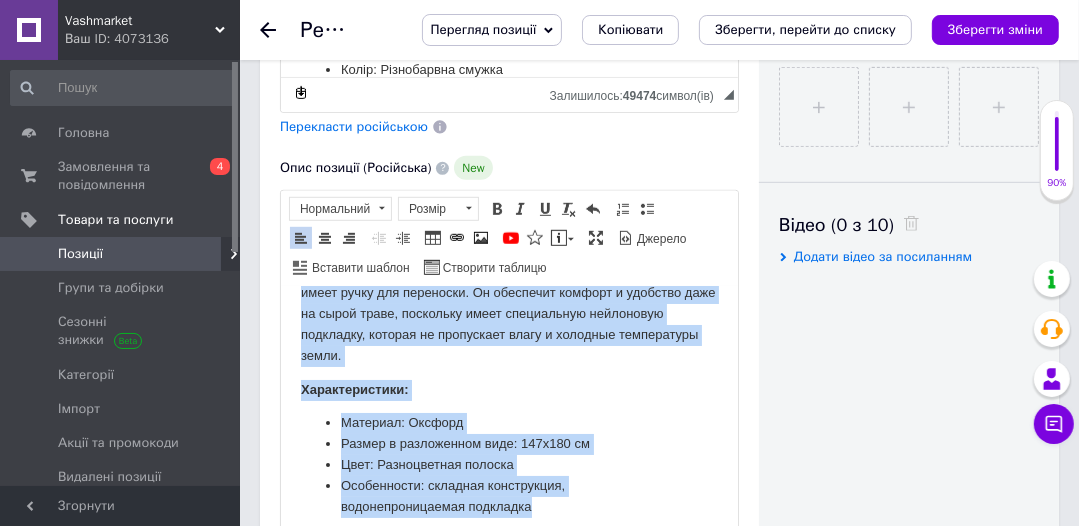 drag, startPoint x: 296, startPoint y: 315, endPoint x: 558, endPoint y: 515, distance: 329.6119 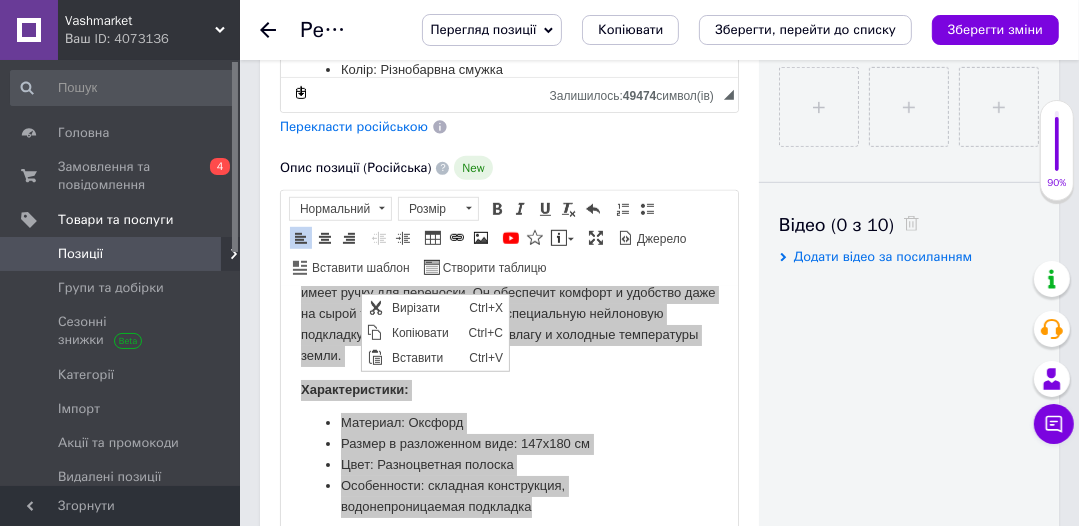scroll, scrollTop: 0, scrollLeft: 0, axis: both 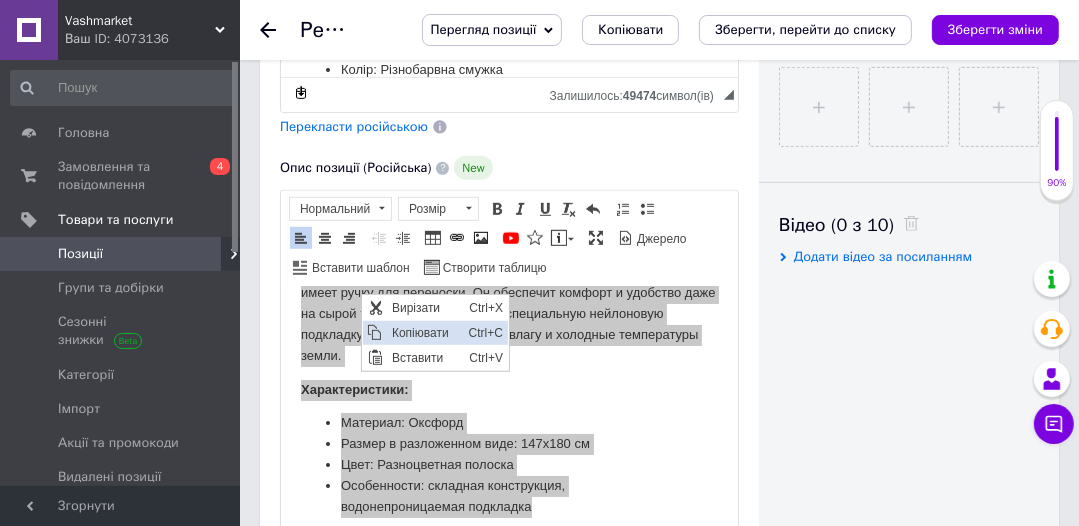 click on "Копіювати" at bounding box center [424, 333] 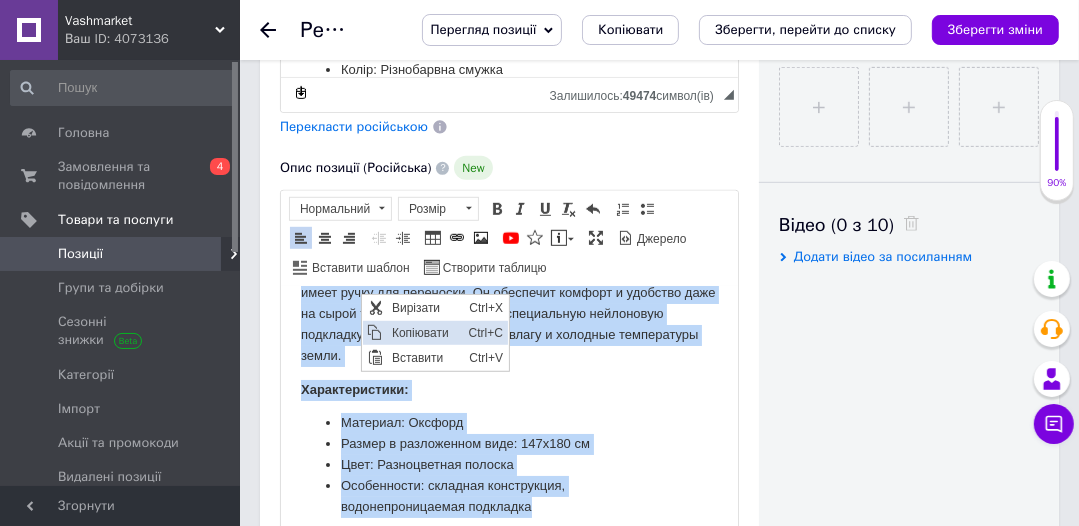 copy on "Коврик не промокаем, легко моется, устойчив к образованию плесени и воздействию ультрафиолетовых лучей. Для удобства транспортировки и хранения коврик складывается в сумочку и имеет ручку для переноски. Он обеспечит комфорт и удобство даже на сырой траве, поскольку имеет специальную нейлоновую подкладку, которая не пропускает влагу и холодные температуры земли. Характеристики: Материал: Оксфорд  Размер в разложенном виде: 147х180 см Цвет: Разноцветная полоска Особенности: складная конструкция, водонепроницаемая подкладка" 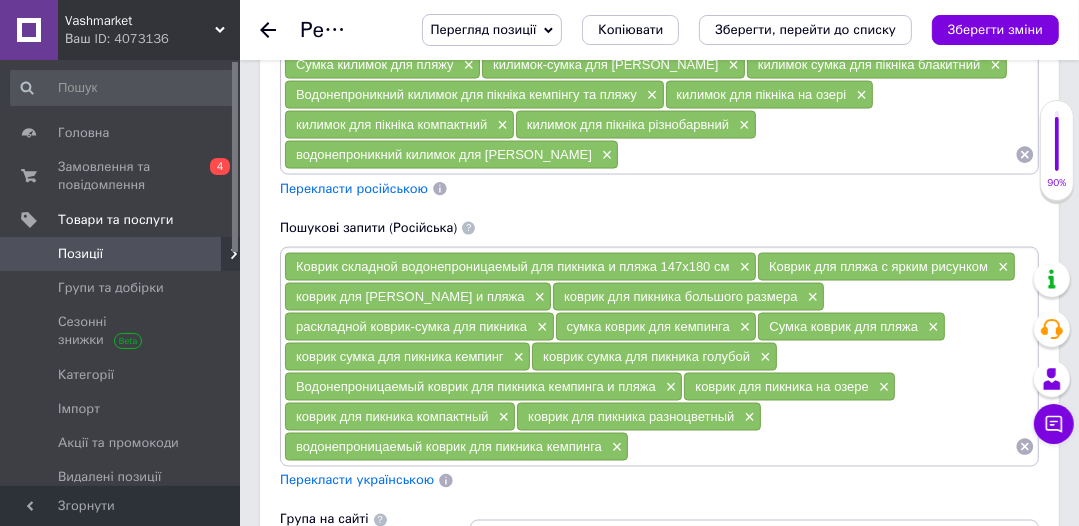 scroll, scrollTop: 2240, scrollLeft: 0, axis: vertical 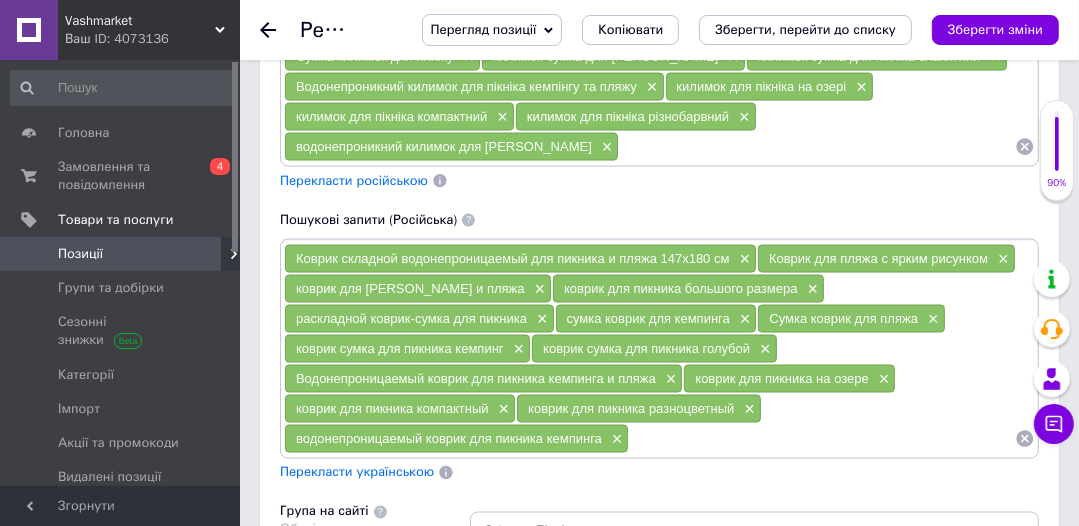 drag, startPoint x: 764, startPoint y: 224, endPoint x: 986, endPoint y: 236, distance: 222.32408 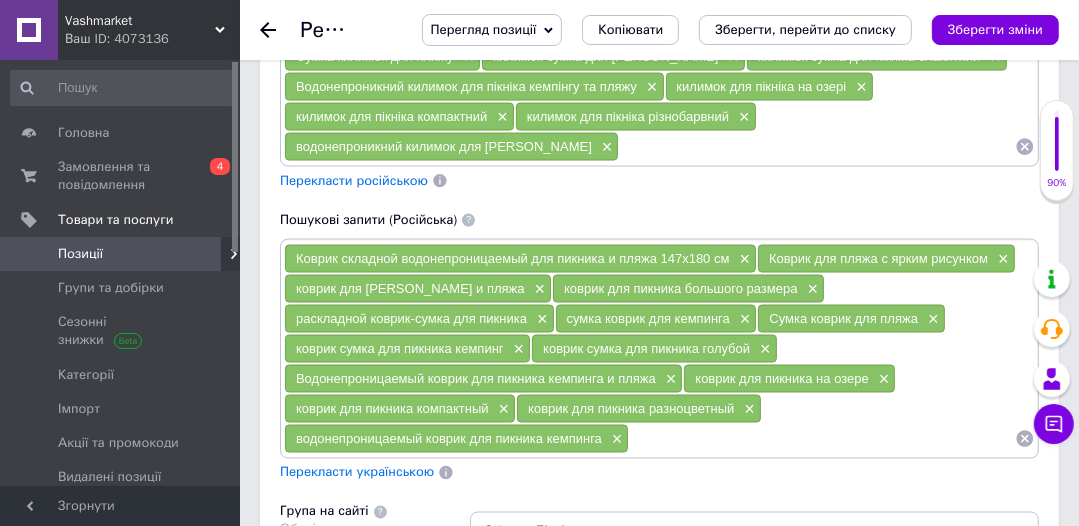 copy on "Коврик для пляжа с ярким рисунком" 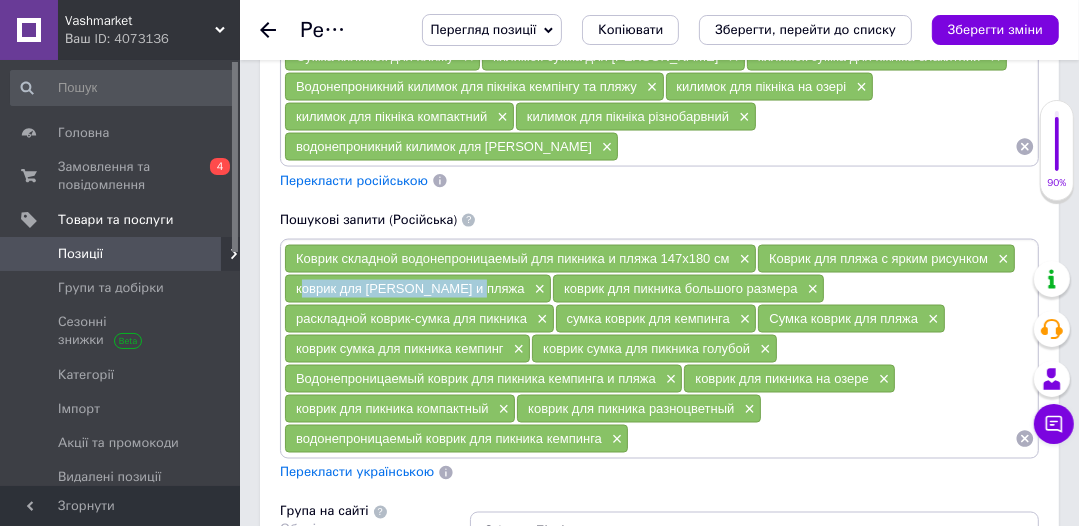 drag, startPoint x: 294, startPoint y: 248, endPoint x: 461, endPoint y: 256, distance: 167.19151 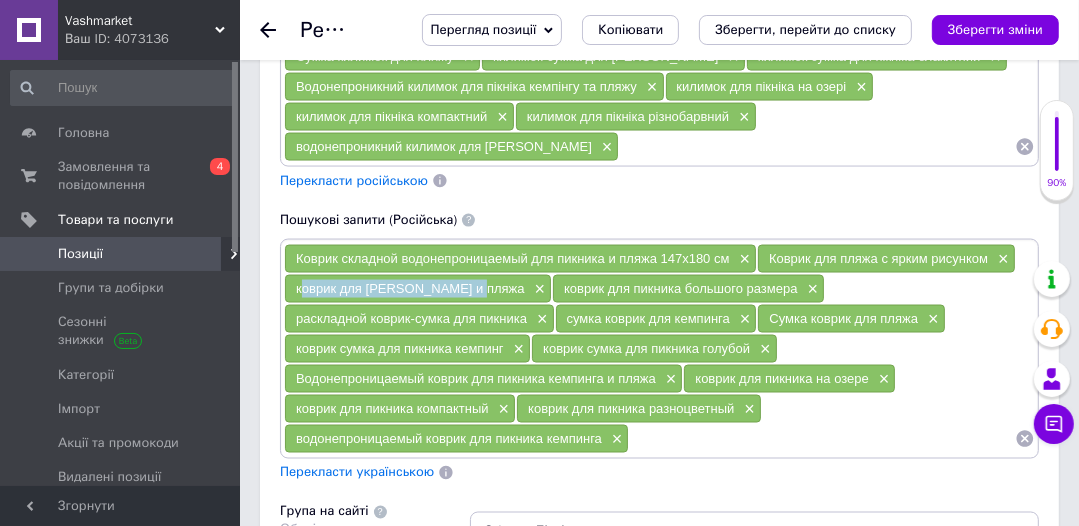 drag, startPoint x: 393, startPoint y: 287, endPoint x: 460, endPoint y: 284, distance: 67.06713 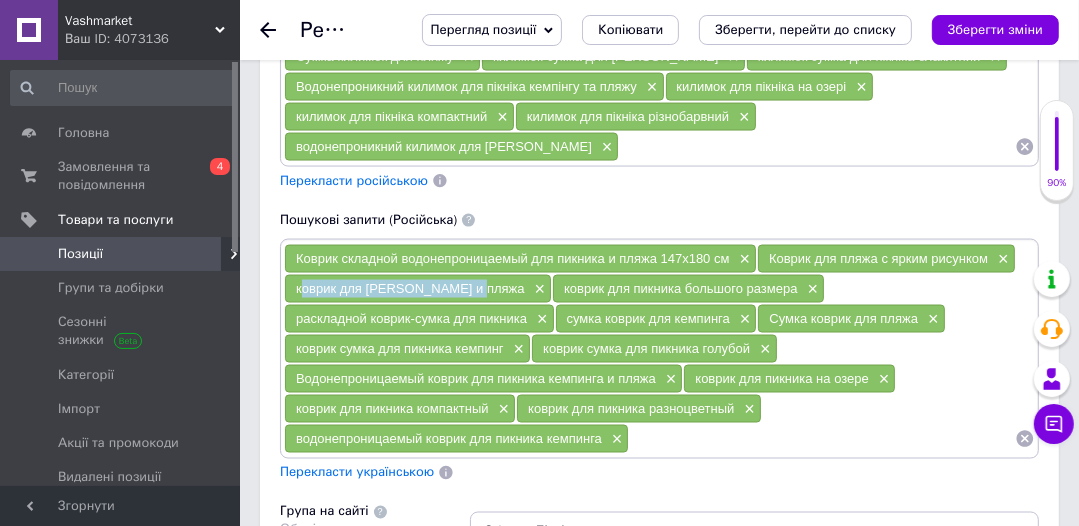 drag, startPoint x: 680, startPoint y: 284, endPoint x: 896, endPoint y: 293, distance: 216.18742 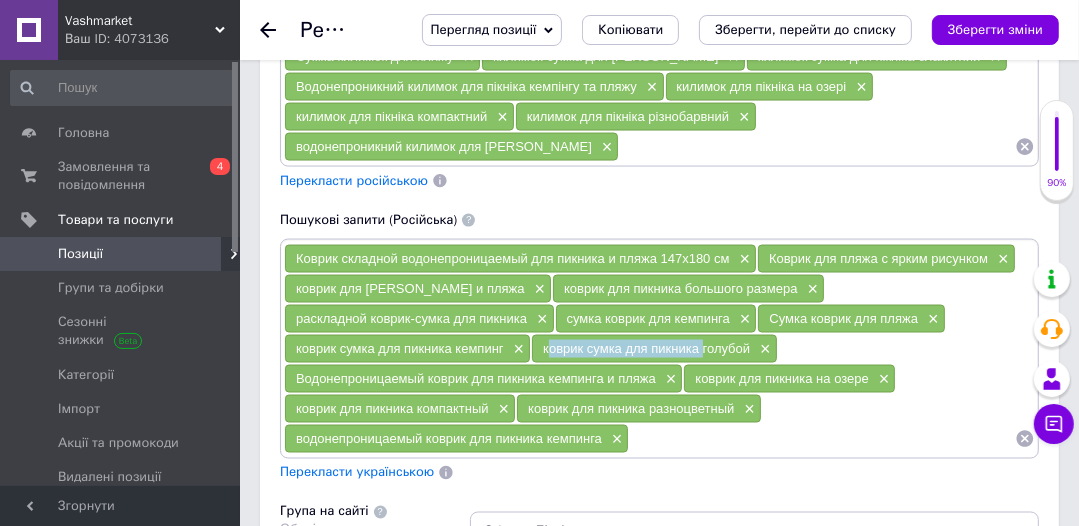 drag, startPoint x: 292, startPoint y: 312, endPoint x: 451, endPoint y: 317, distance: 159.0786 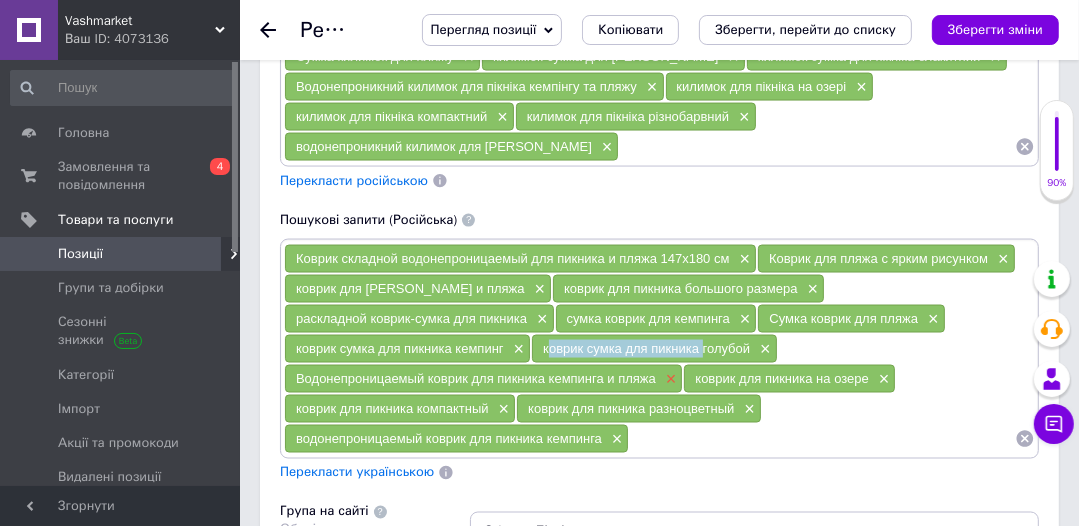 drag, startPoint x: 535, startPoint y: 315, endPoint x: 906, endPoint y: 313, distance: 371.0054 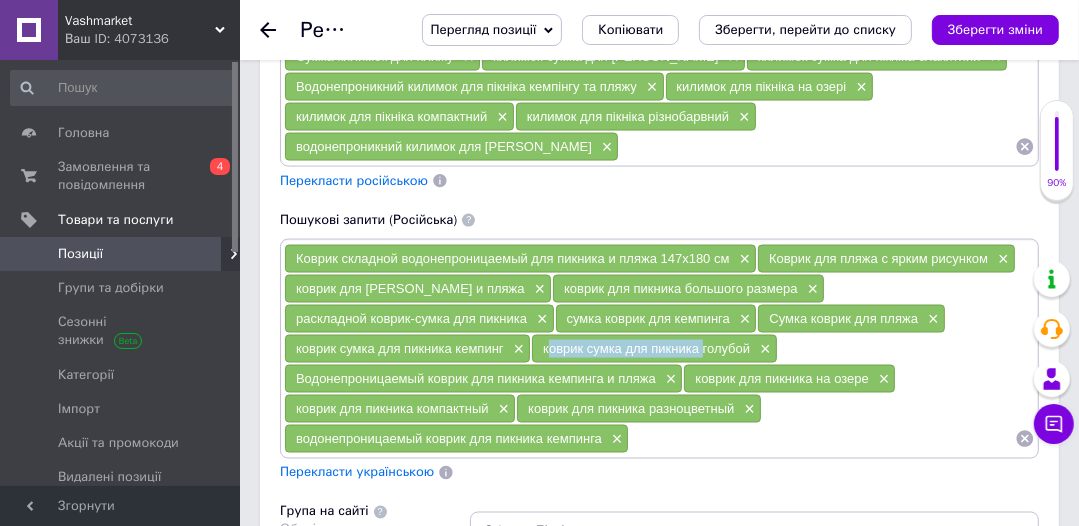 copy on "Водонепроницаемый коврик для пикника кемпинга и пляжа" 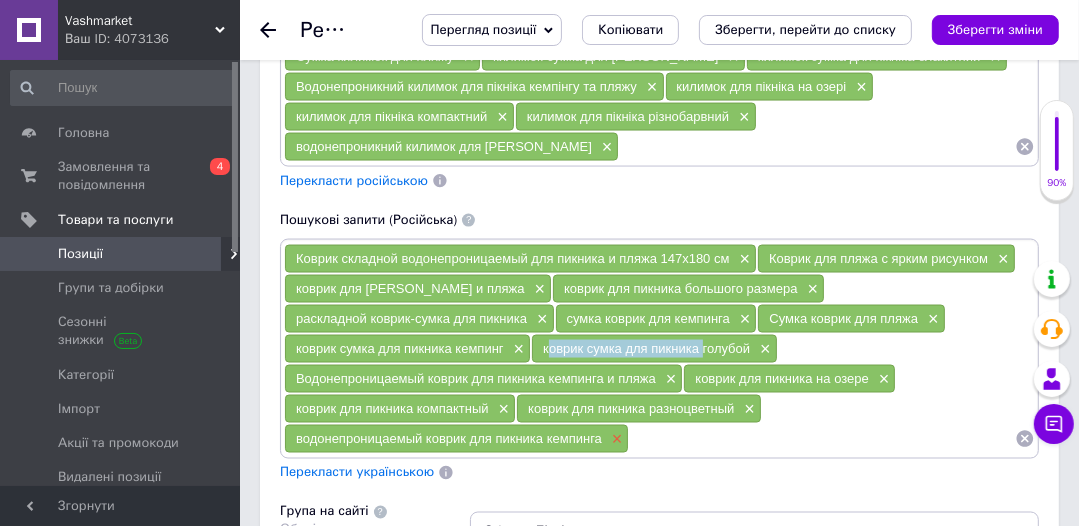 drag, startPoint x: 292, startPoint y: 376, endPoint x: 608, endPoint y: 374, distance: 316.00632 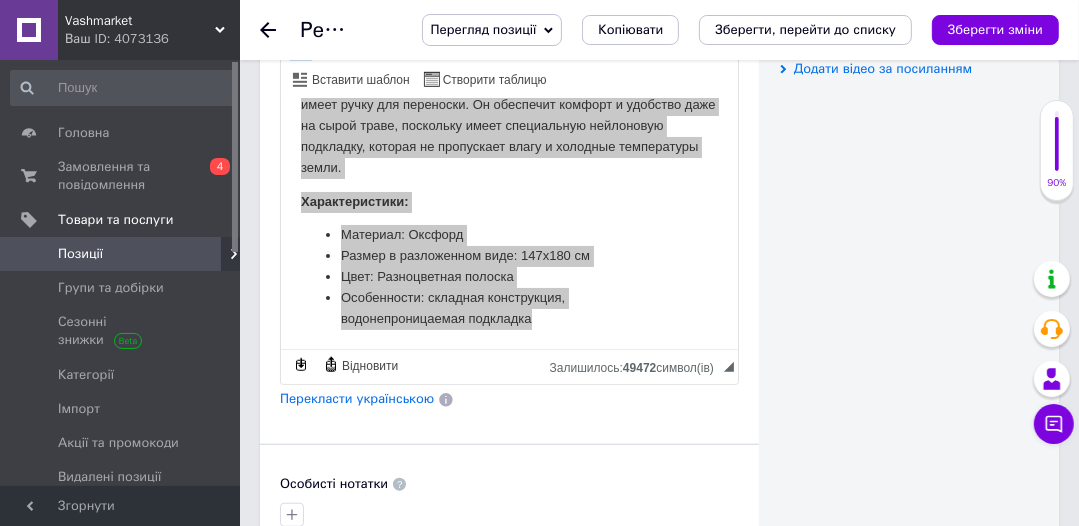 scroll, scrollTop: 1040, scrollLeft: 0, axis: vertical 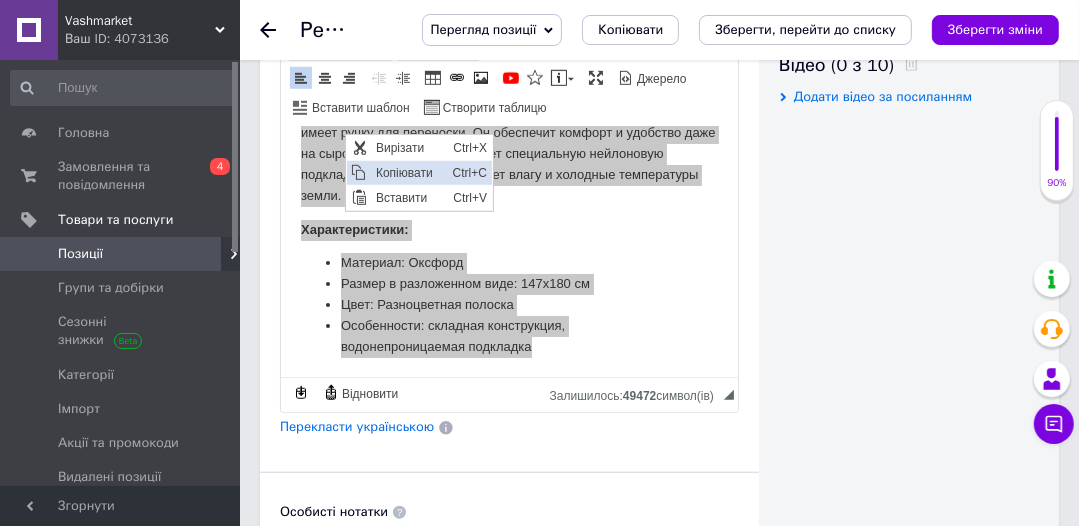 click on "Копіювати" at bounding box center [408, 173] 